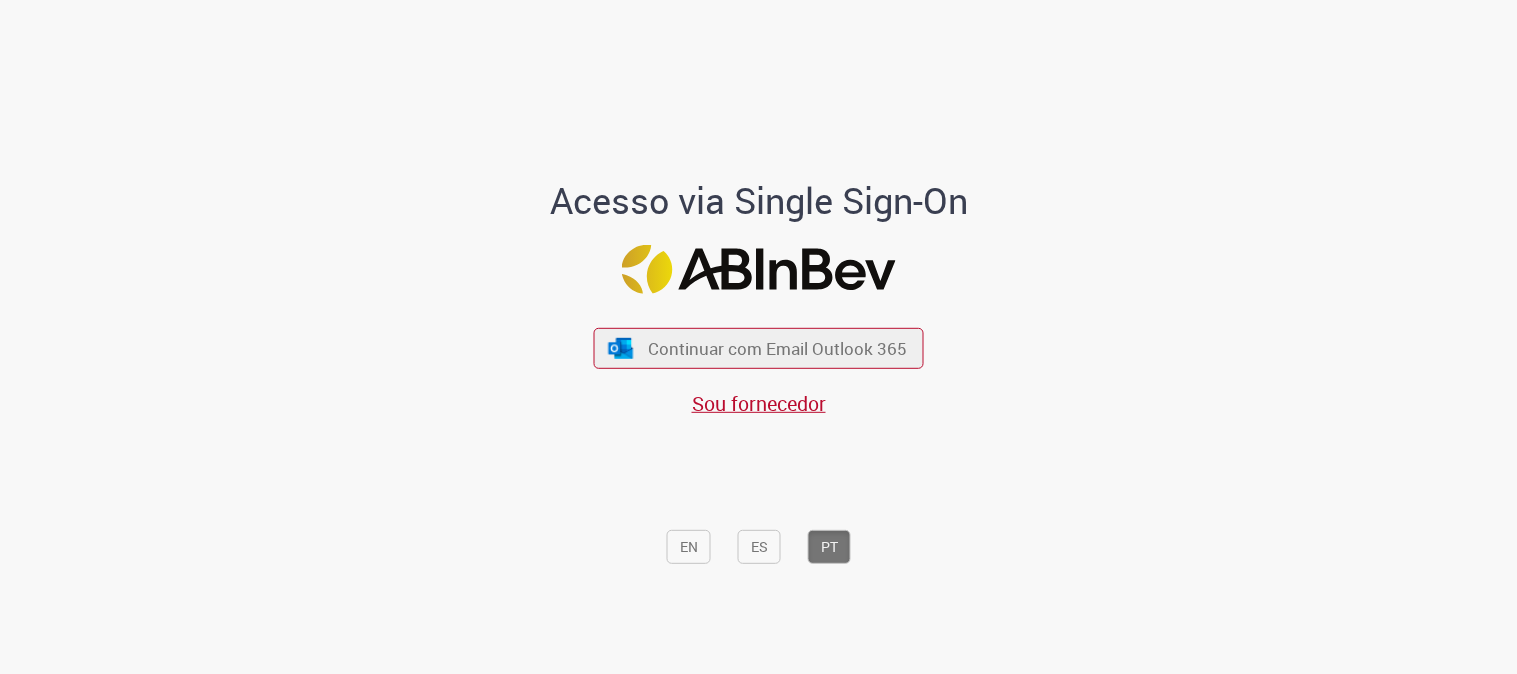 scroll, scrollTop: 0, scrollLeft: 0, axis: both 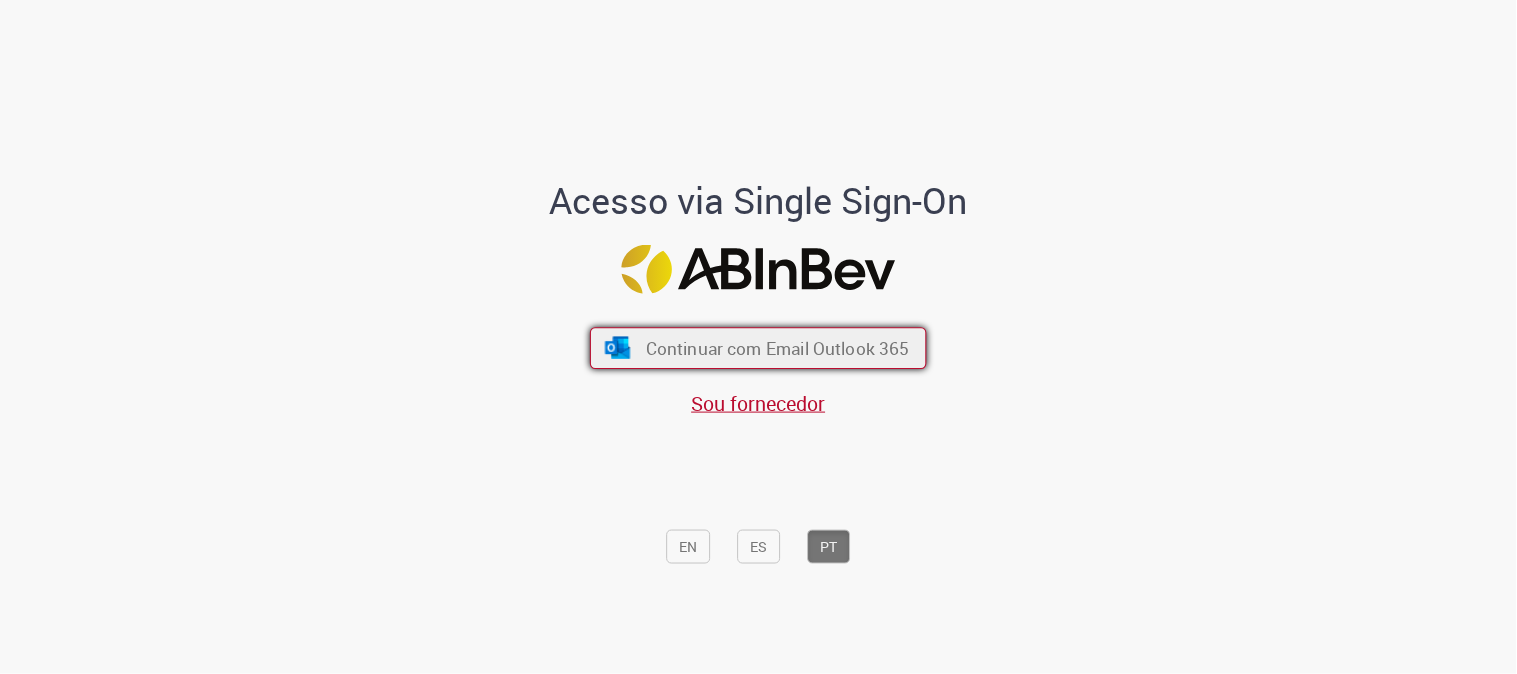 click on "Continuar com Email Outlook 365" at bounding box center (778, 348) 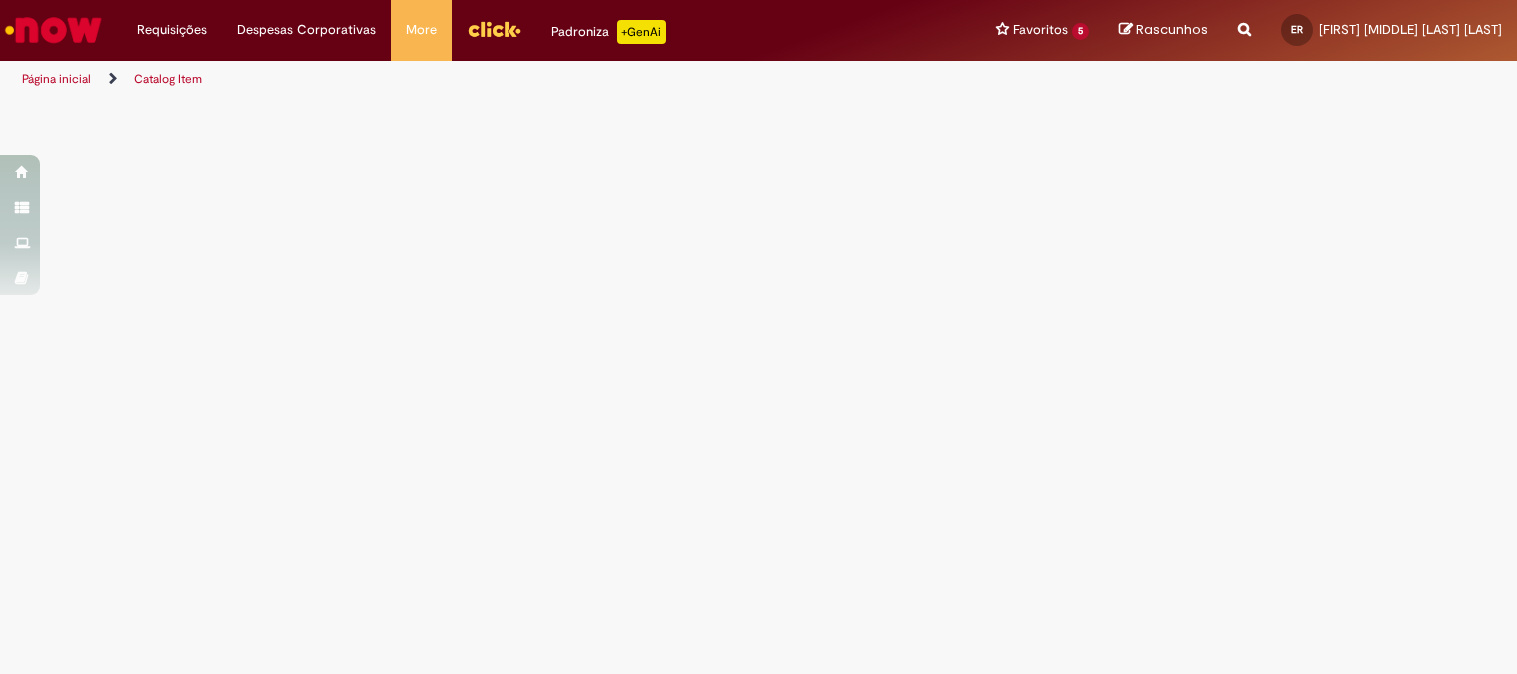 scroll, scrollTop: 0, scrollLeft: 0, axis: both 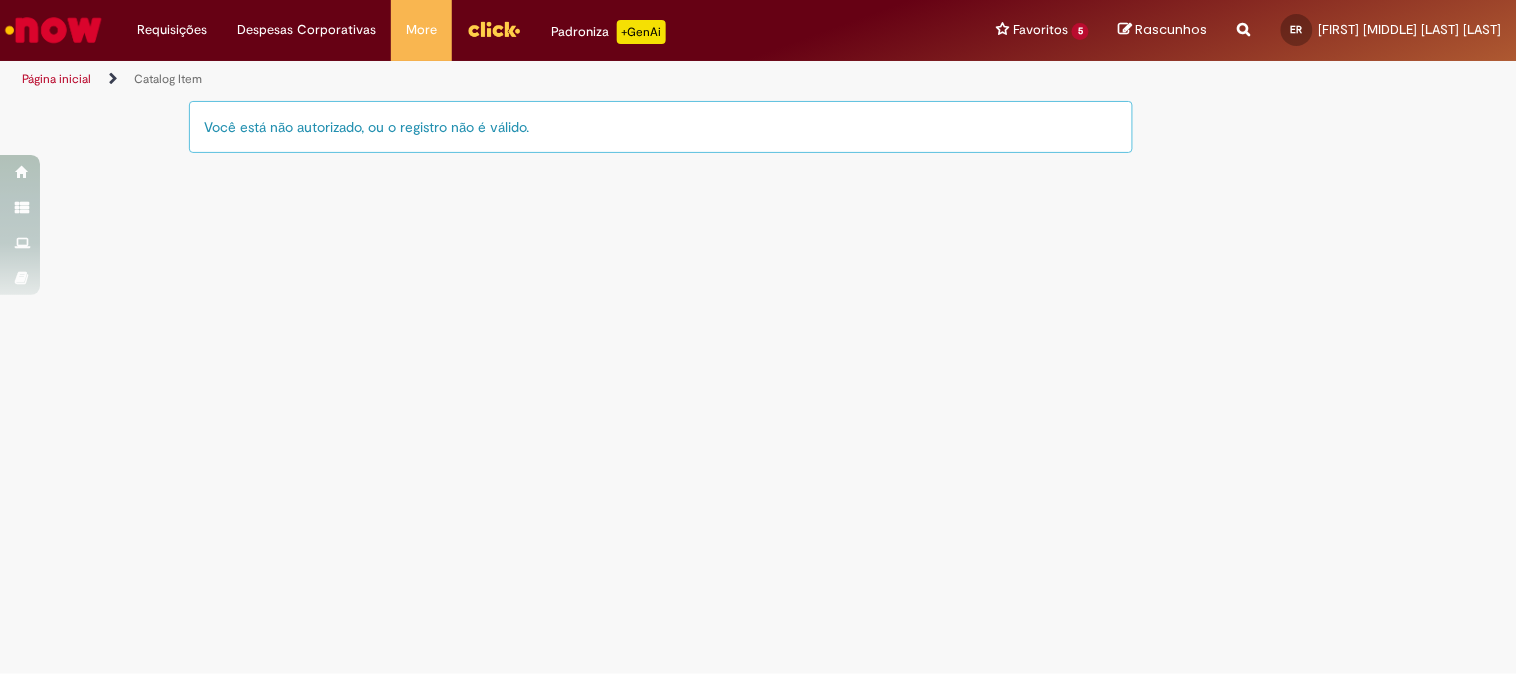 click at bounding box center [494, 29] 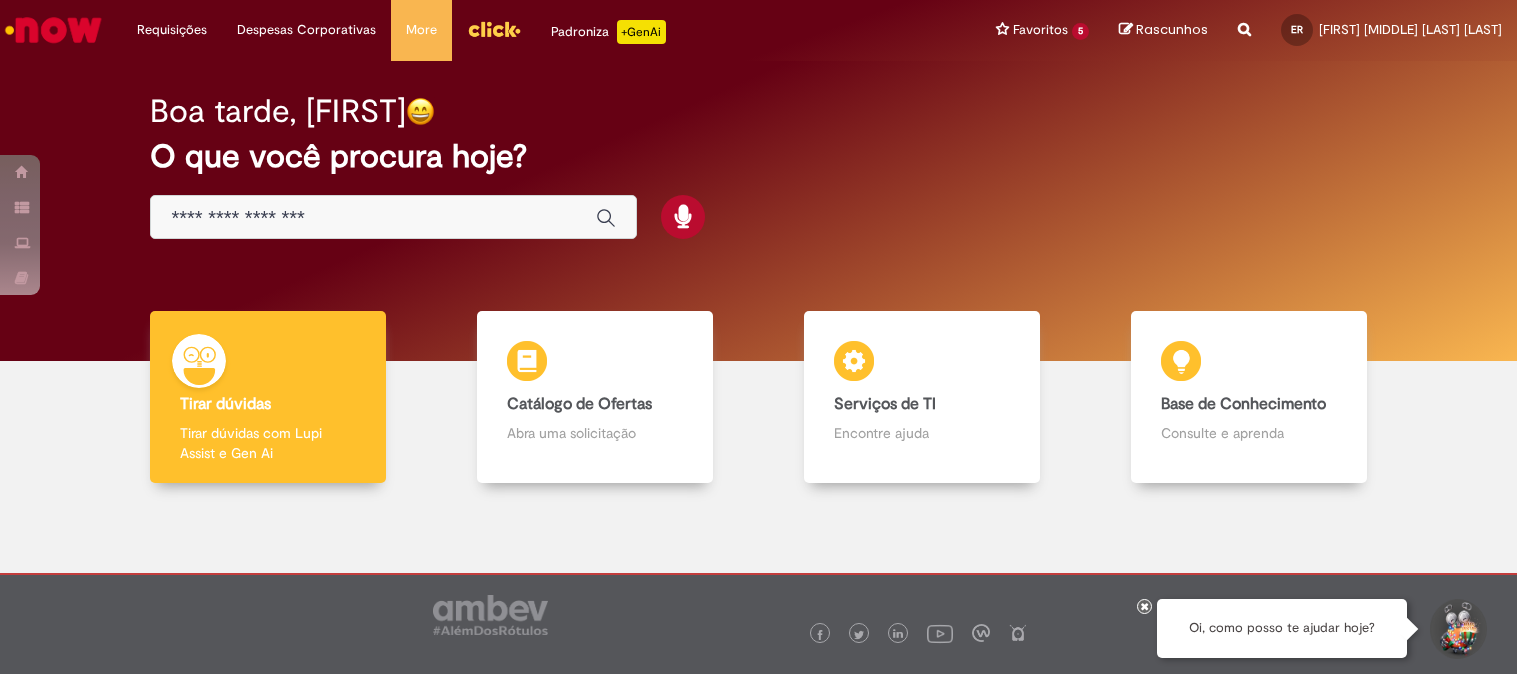 scroll, scrollTop: 0, scrollLeft: 0, axis: both 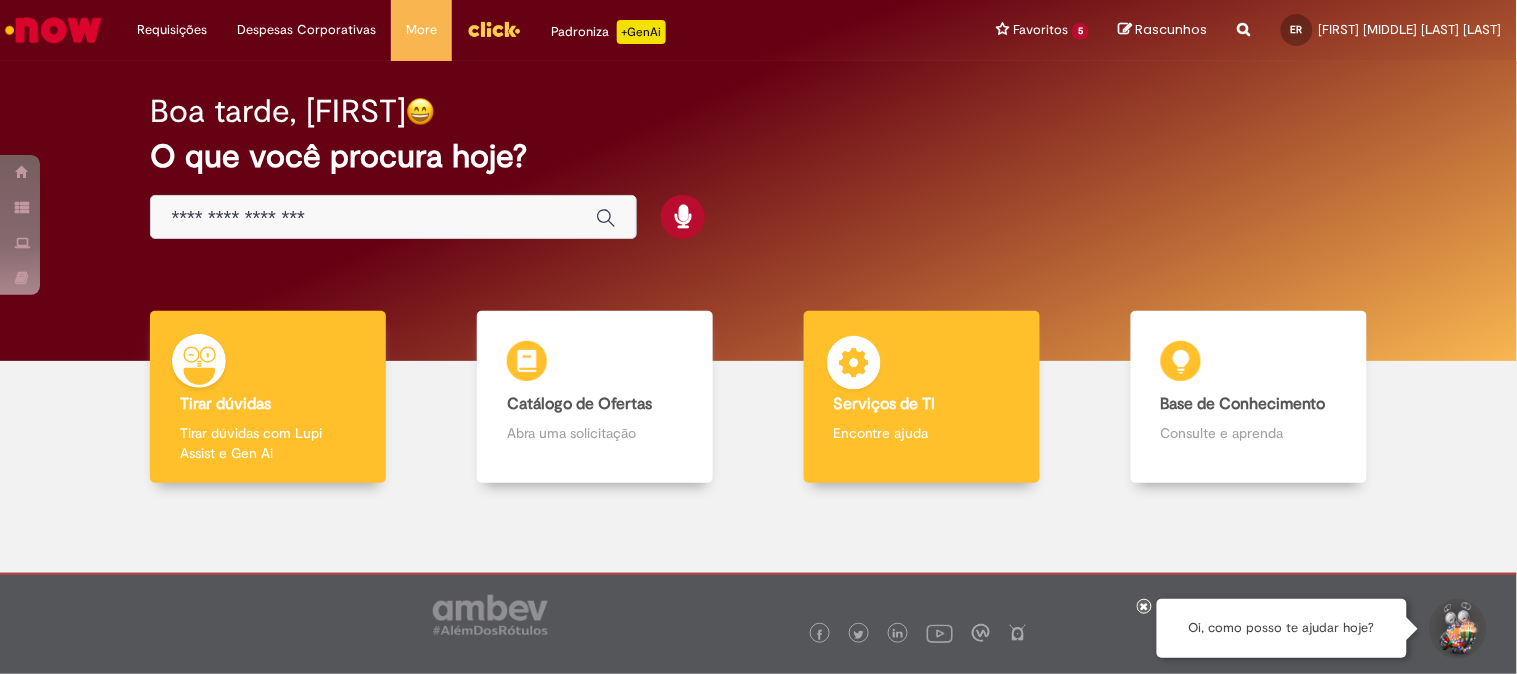click on "Encontre ajuda" at bounding box center [922, 433] 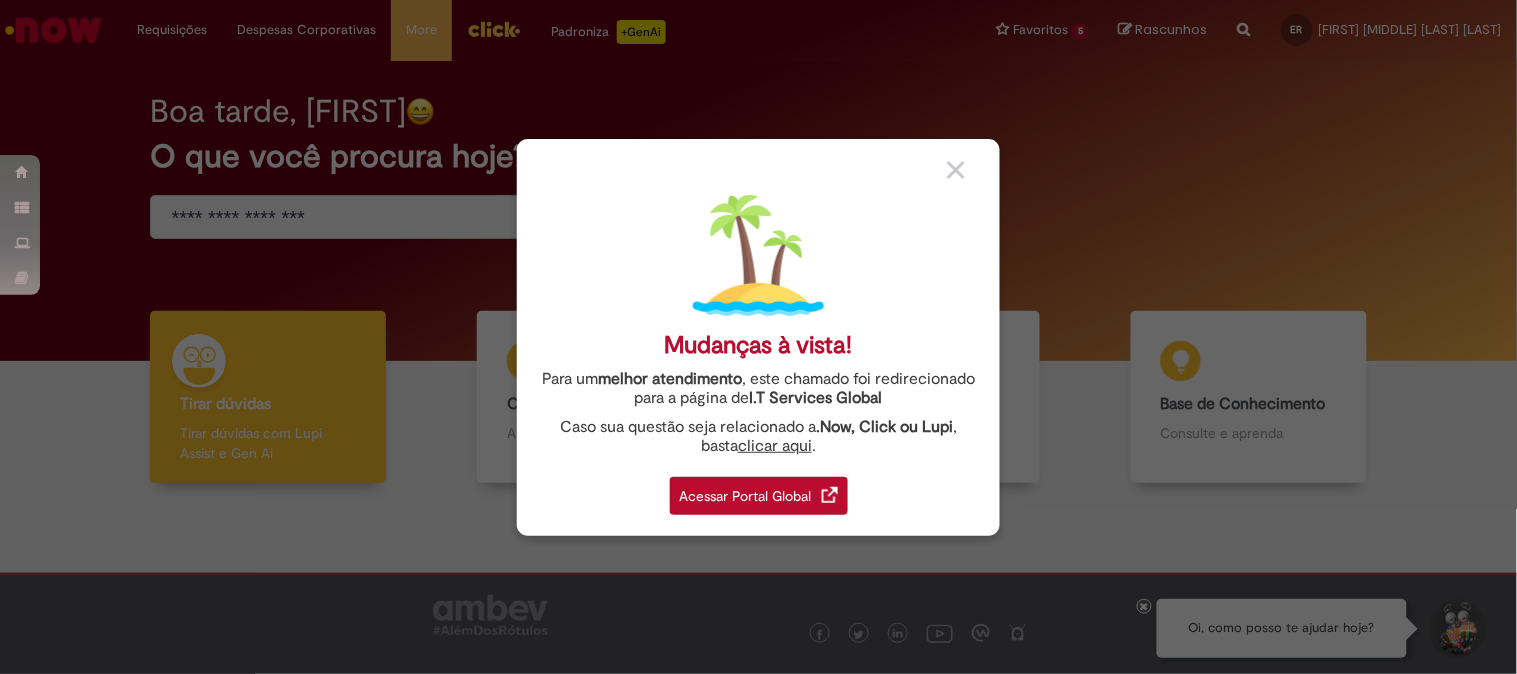 click on "Acessar Portal Global" at bounding box center [759, 496] 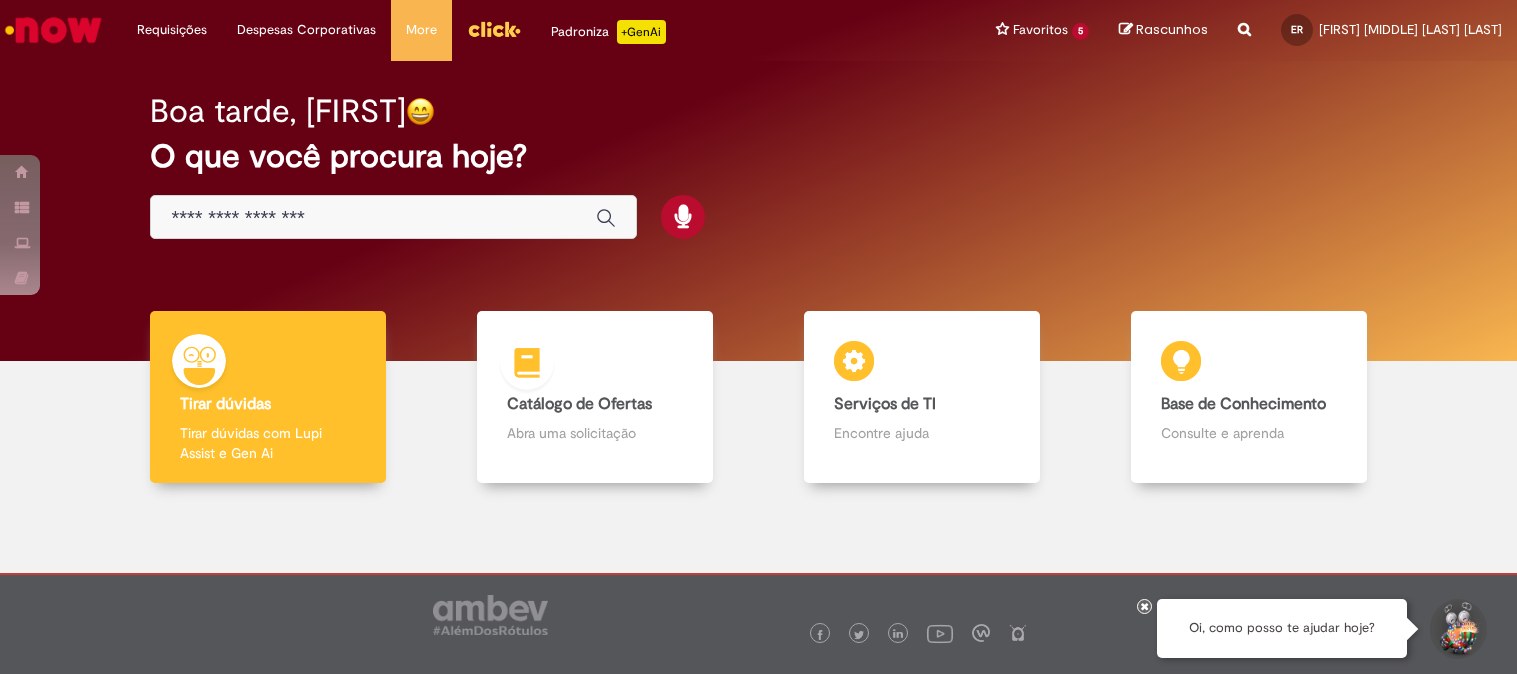 scroll, scrollTop: 0, scrollLeft: 0, axis: both 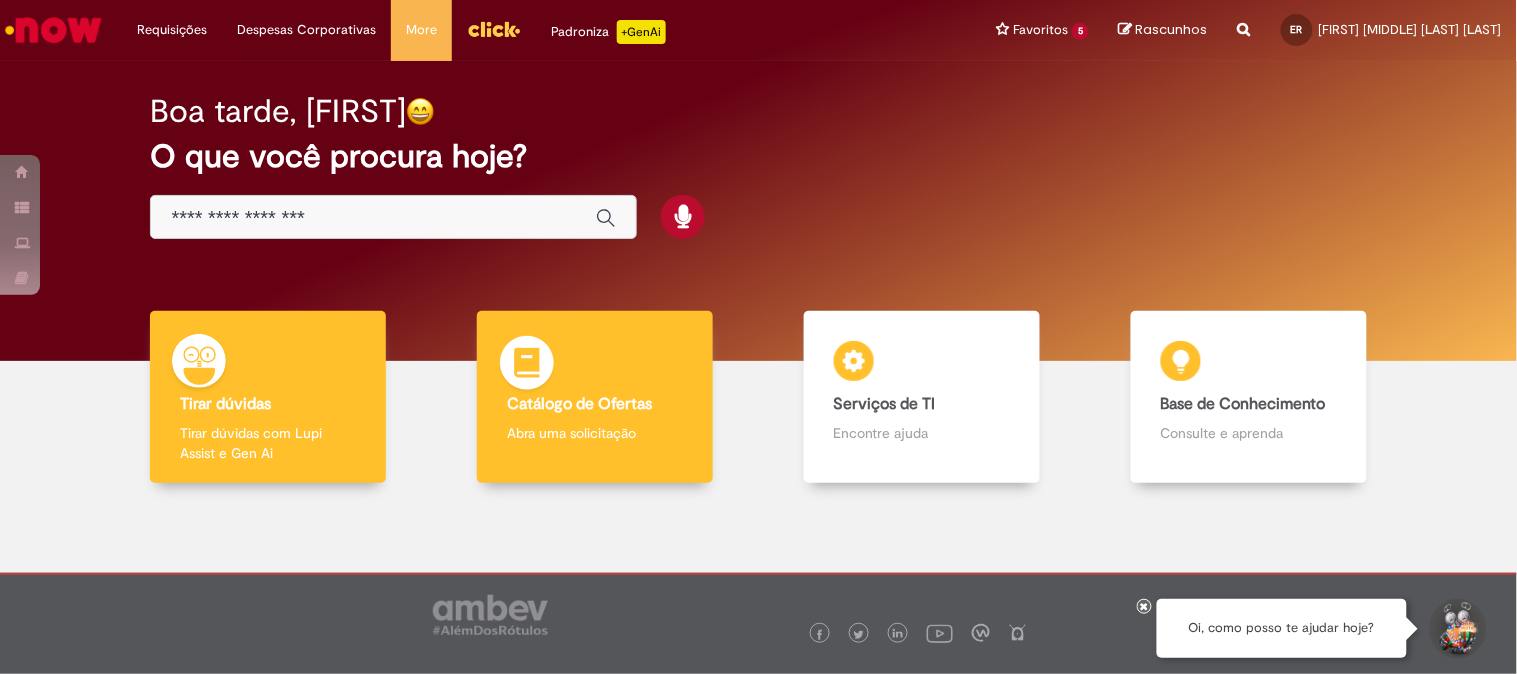 click on "Catálogo de Ofertas
Catálogo de Ofertas
Abra uma solicitação" at bounding box center [595, 397] 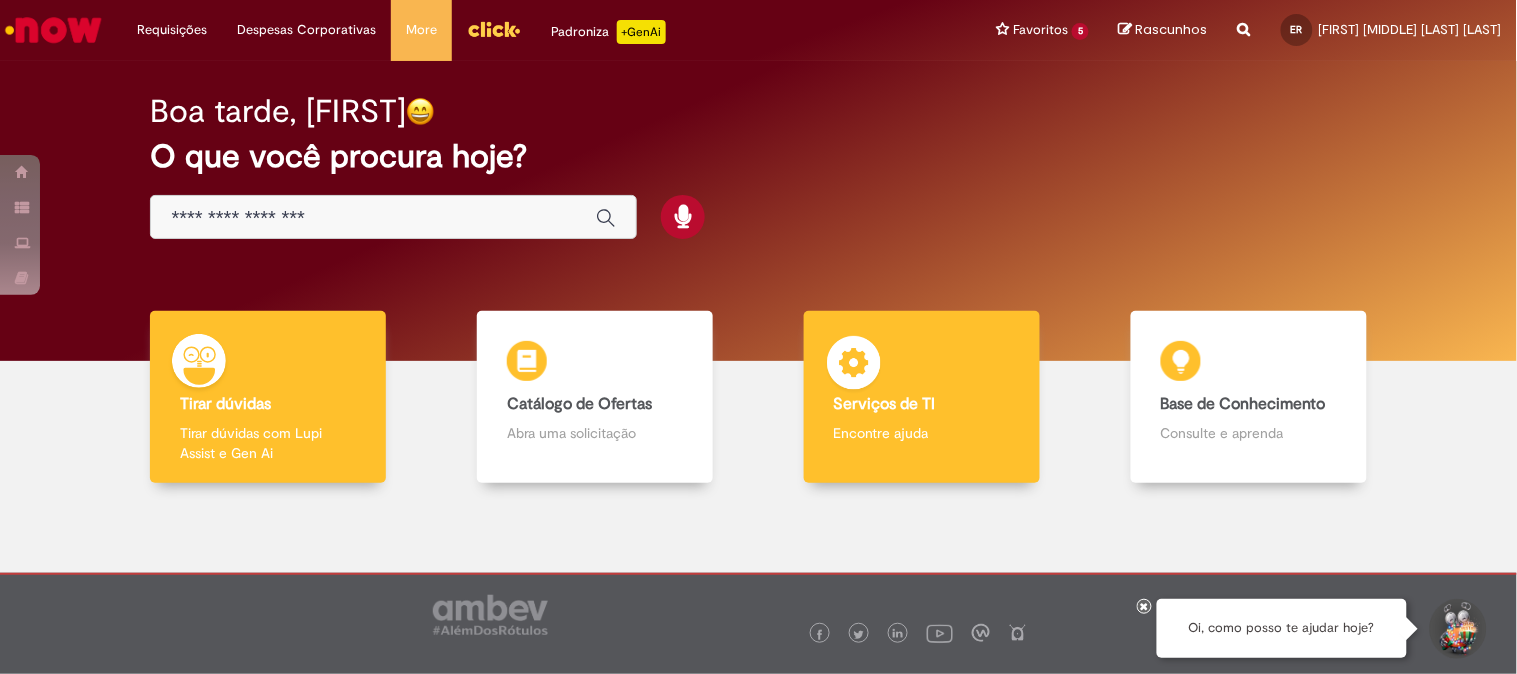 click on "Serviços de TI" at bounding box center (922, 405) 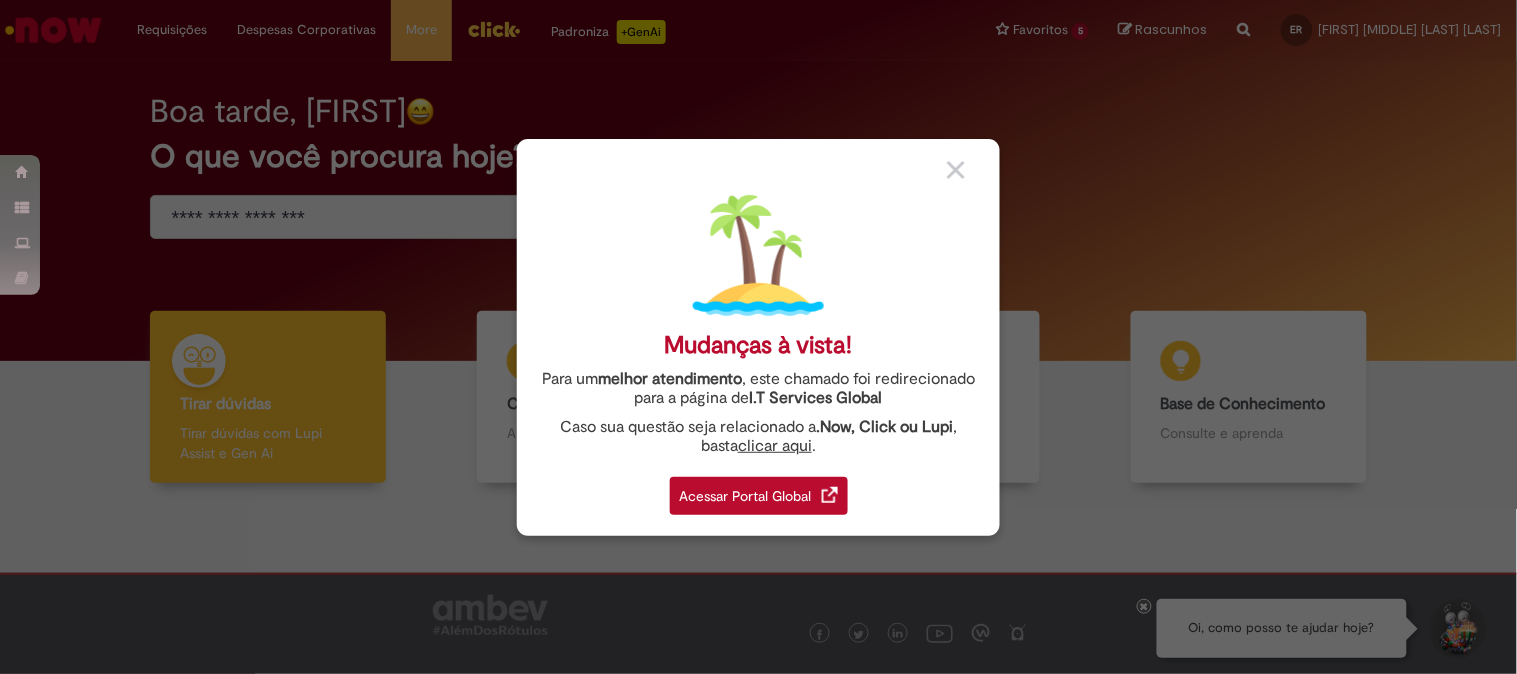 click on "Acessar Portal Global" at bounding box center [759, 496] 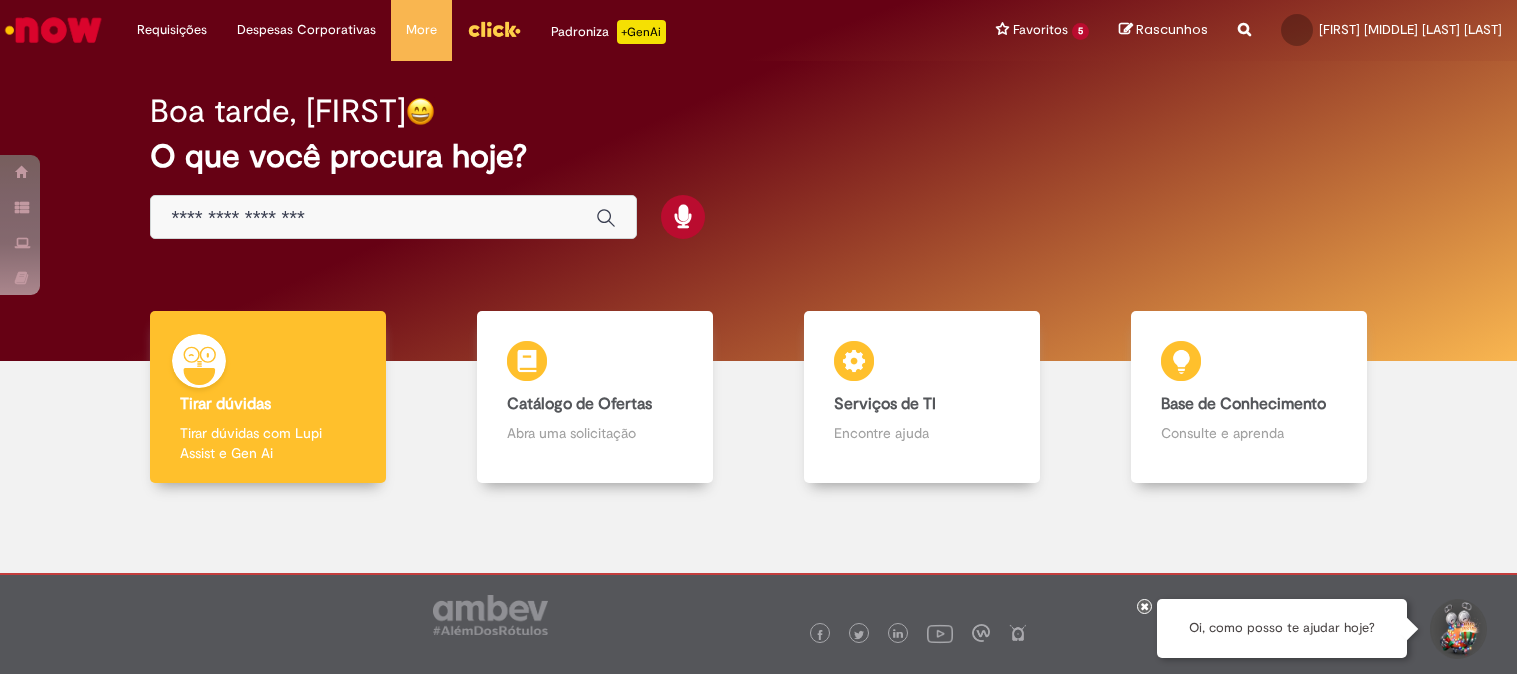 scroll, scrollTop: 0, scrollLeft: 0, axis: both 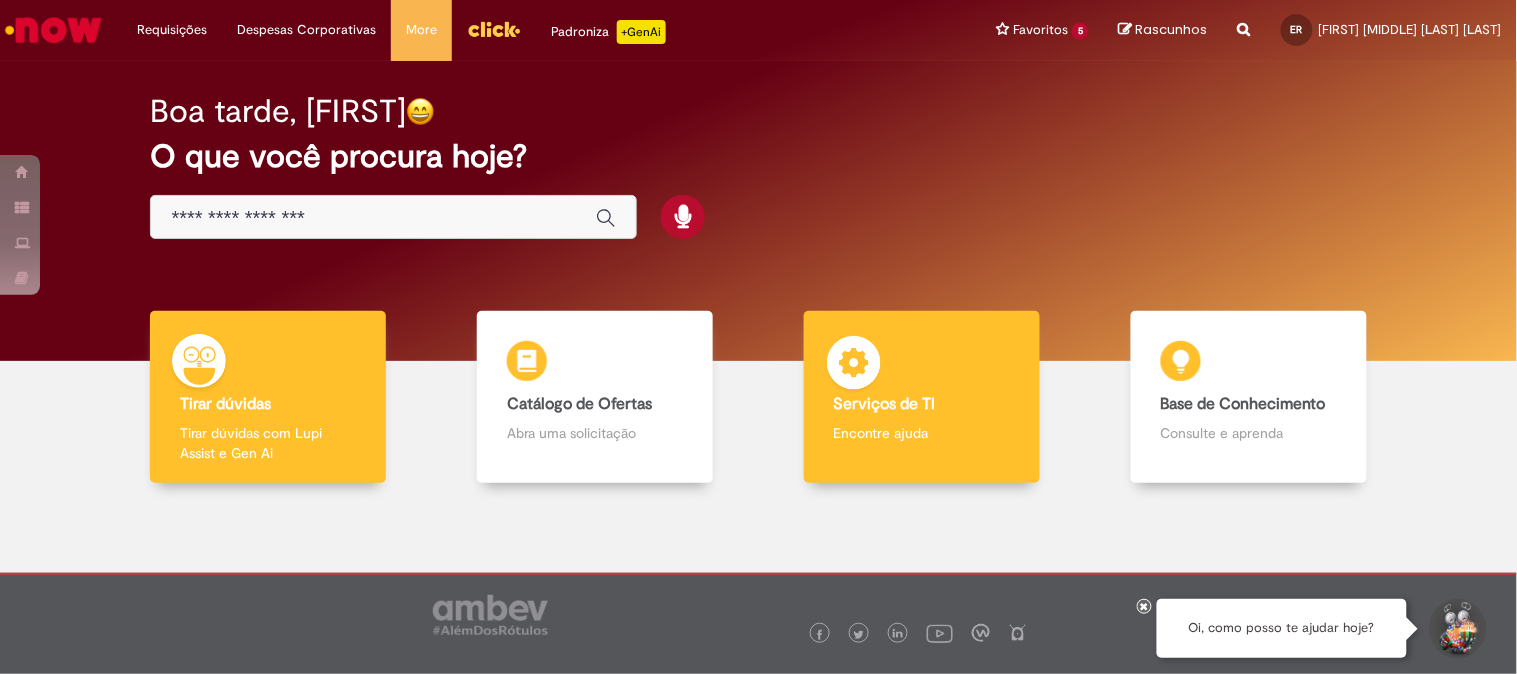 click on "Serviços de TI" at bounding box center [885, 404] 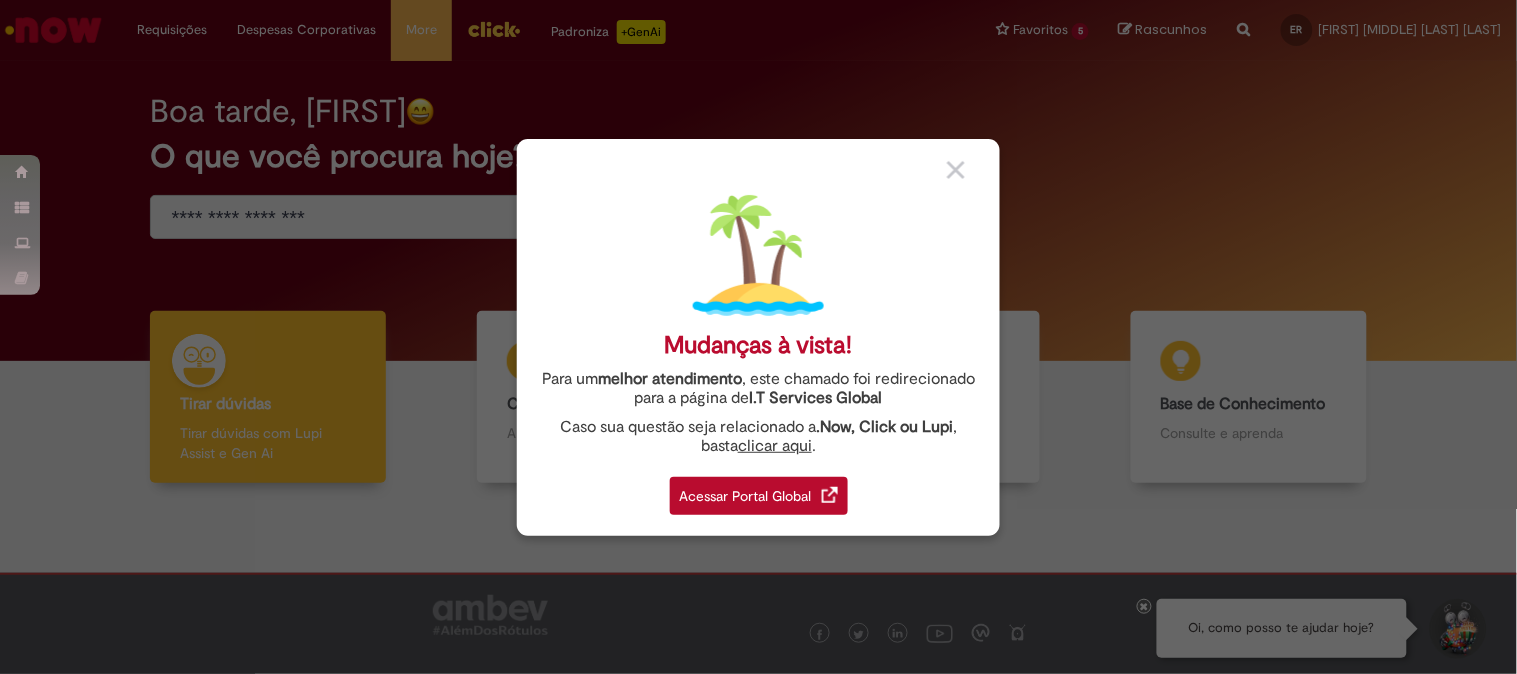 click on "Acessar Portal Global" at bounding box center [759, 496] 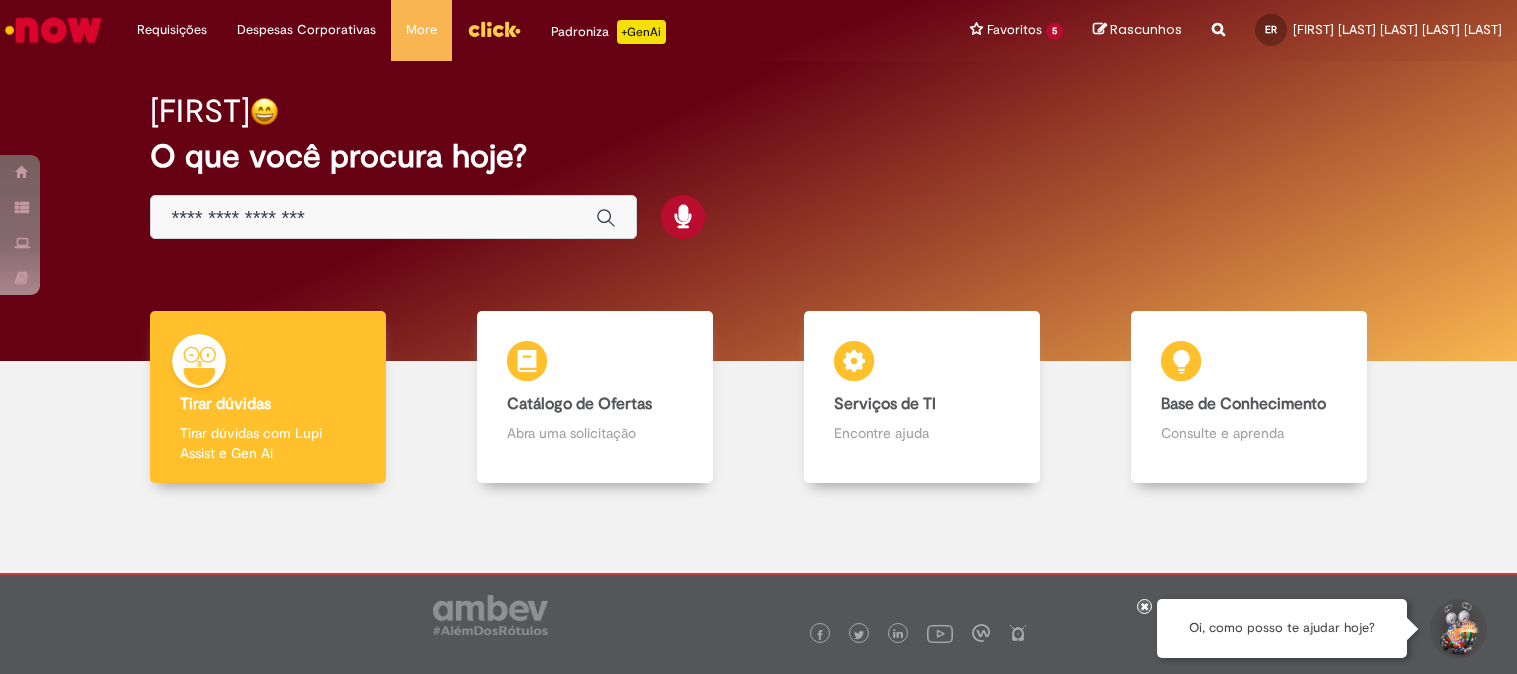 scroll, scrollTop: 0, scrollLeft: 0, axis: both 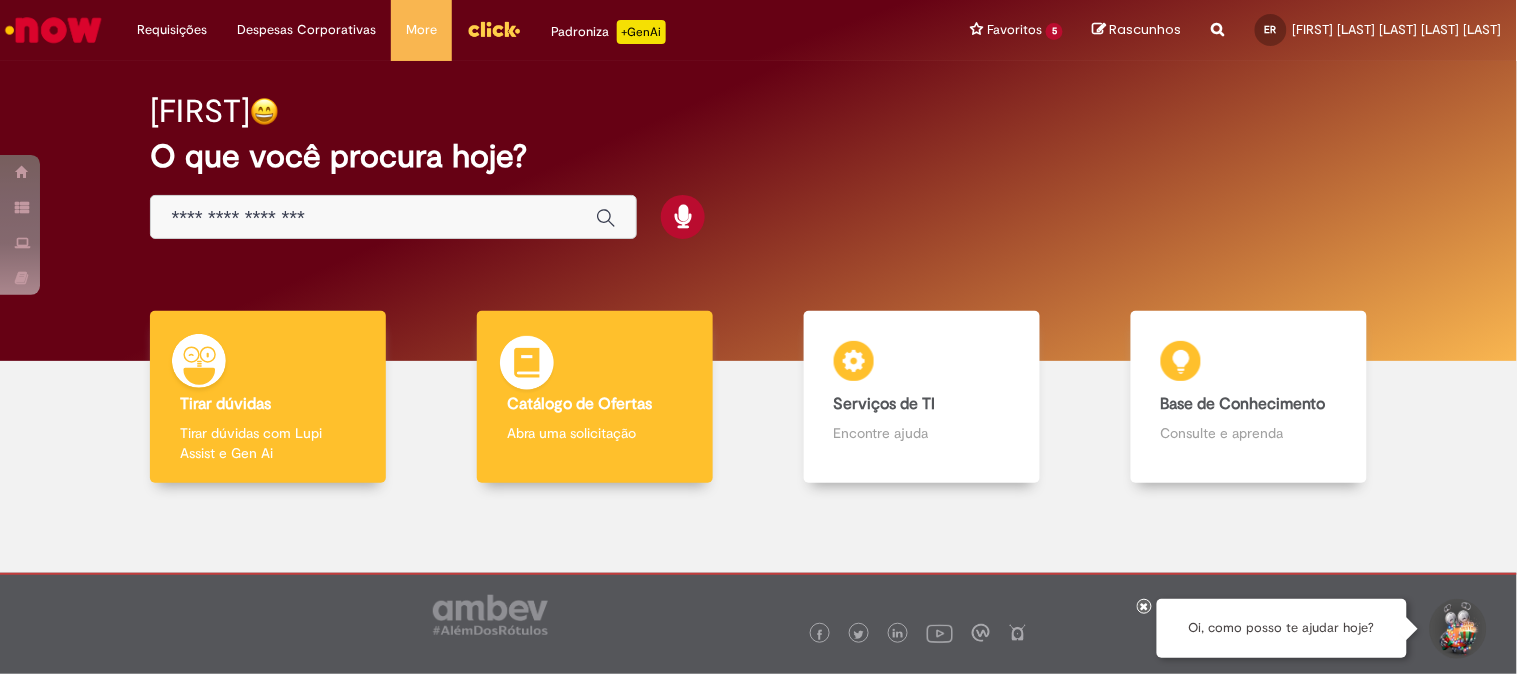click on "Abra uma solicitação" at bounding box center (595, 433) 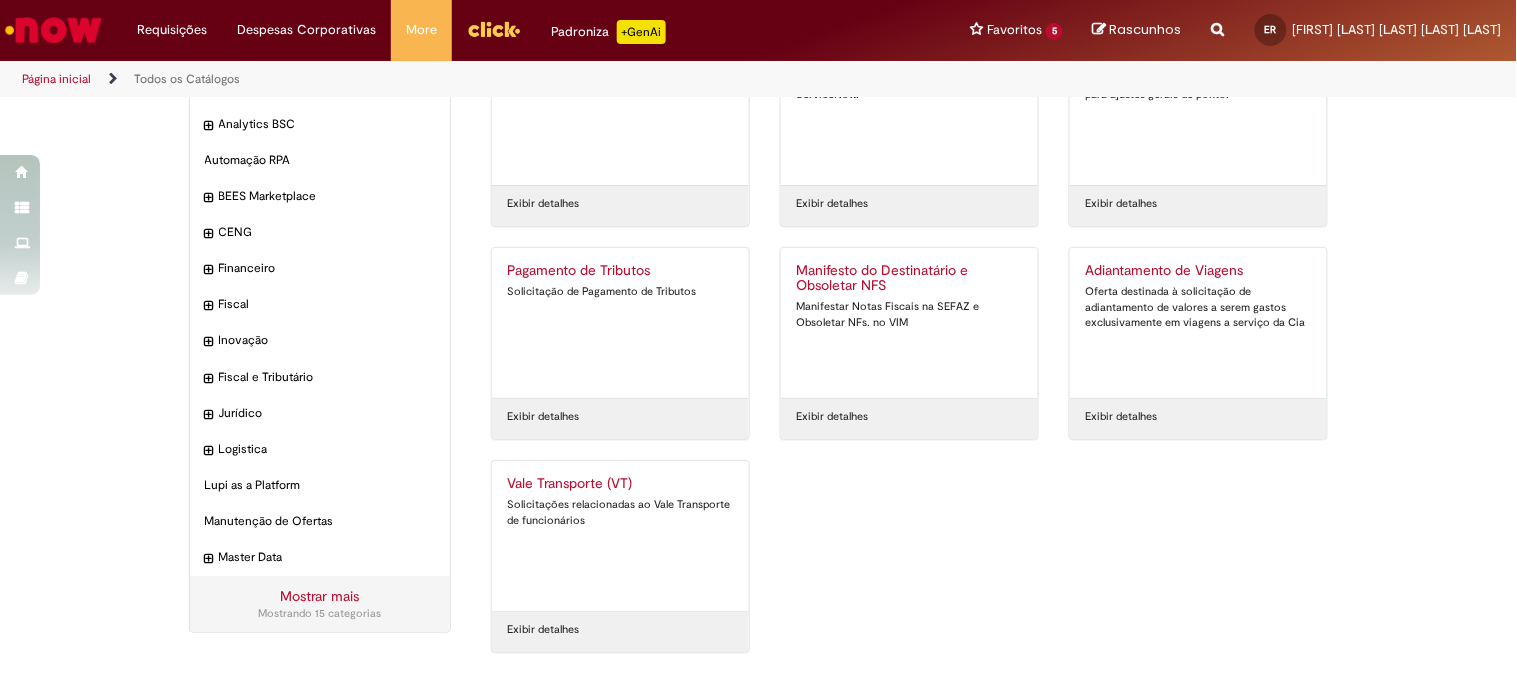 scroll, scrollTop: 0, scrollLeft: 0, axis: both 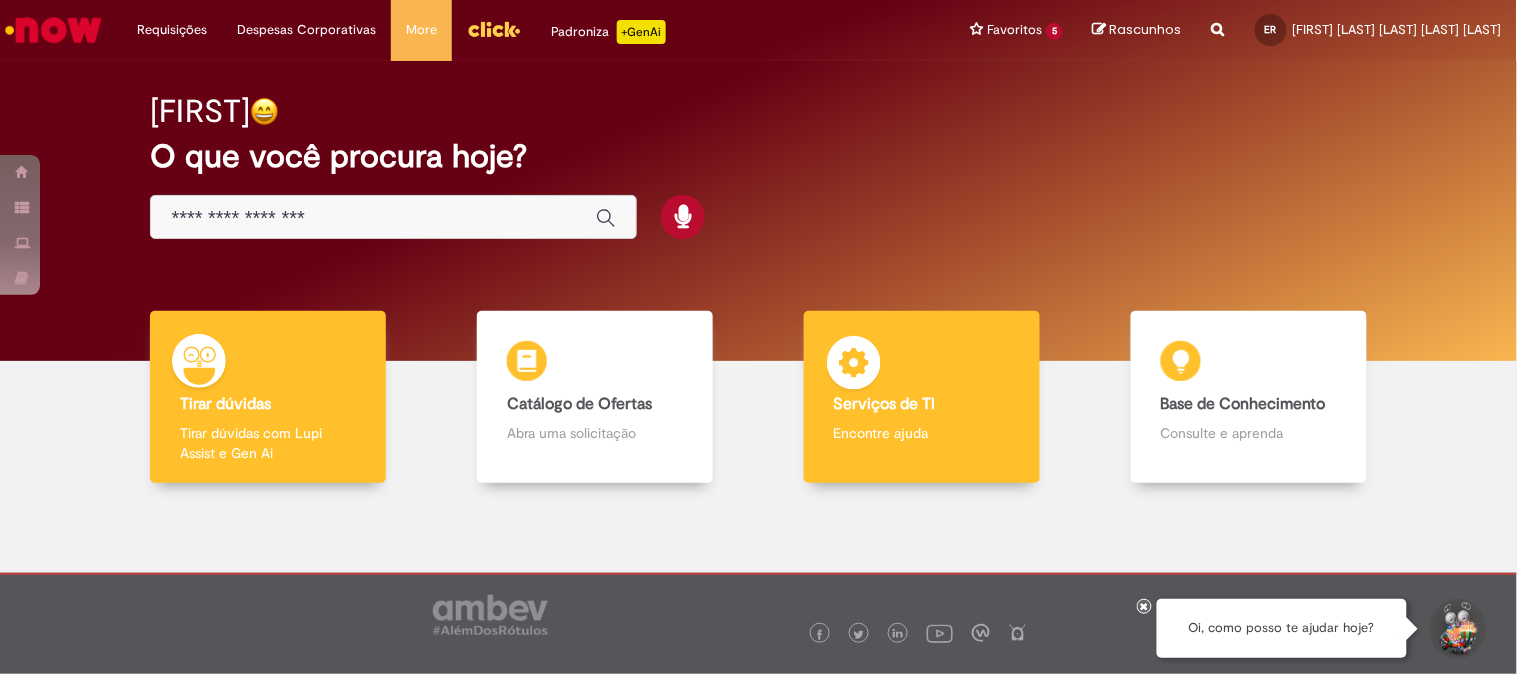 click on "Serviços de TI" at bounding box center [885, 404] 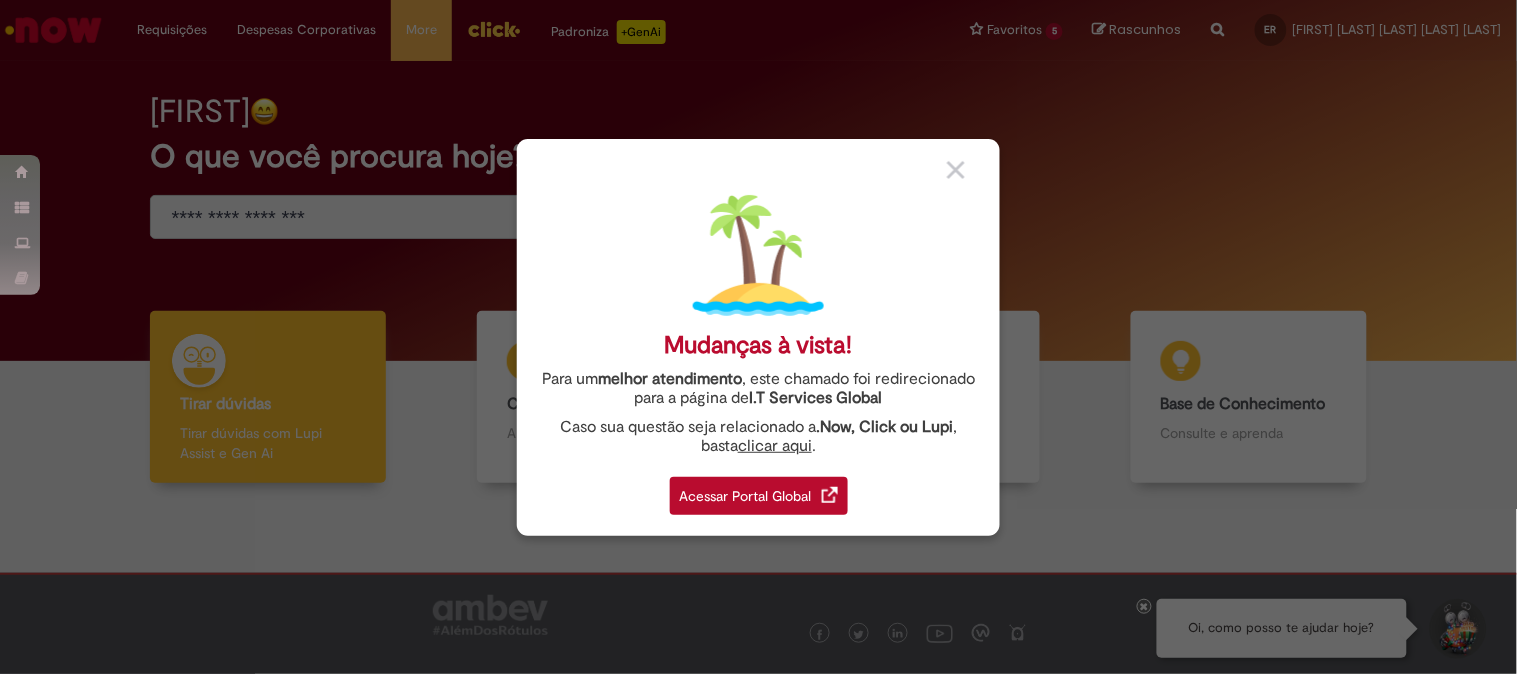 click on "Acessar Portal Global" at bounding box center [759, 496] 